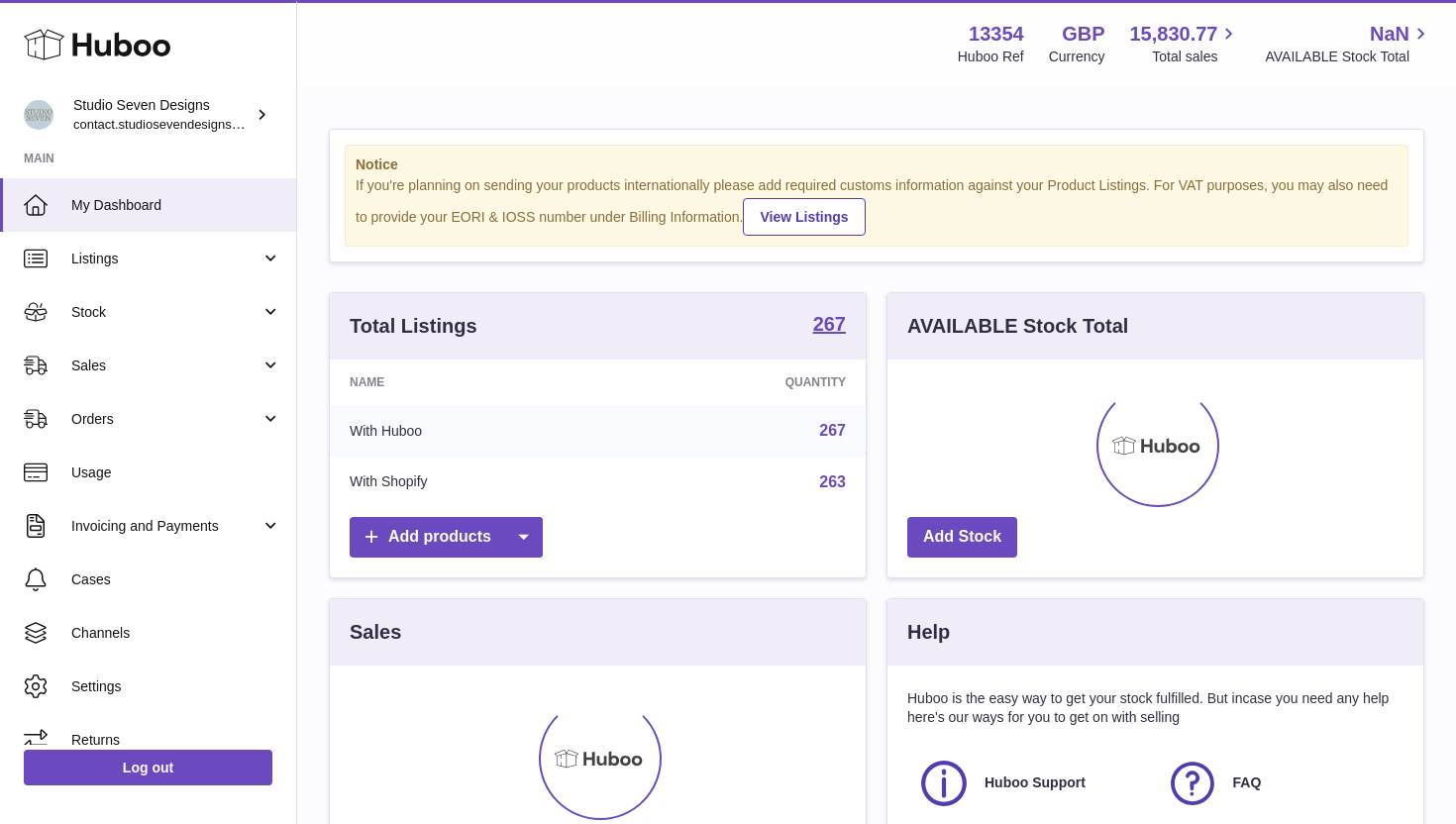 scroll, scrollTop: 0, scrollLeft: 0, axis: both 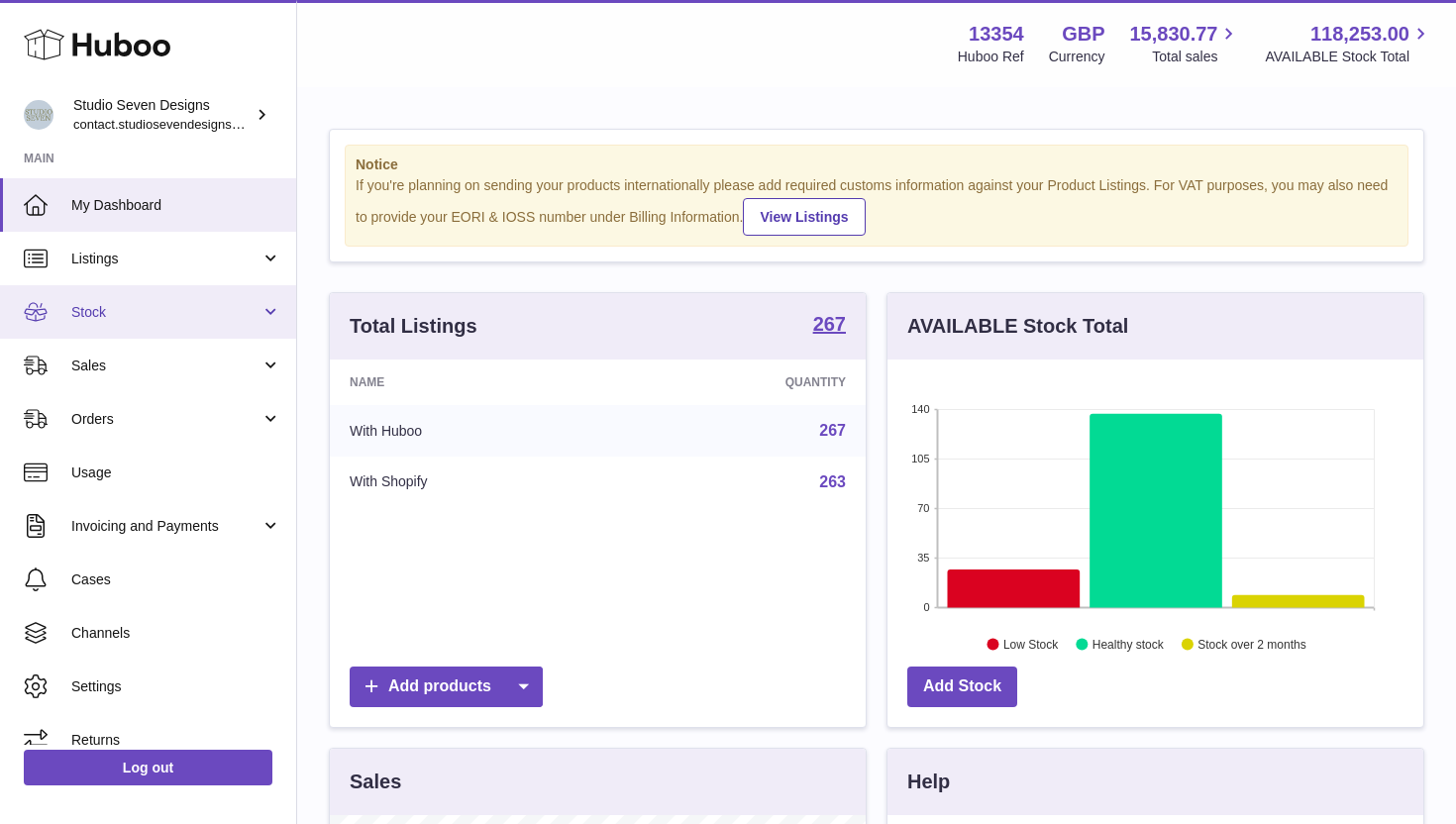 click on "Stock" at bounding box center (165, 312) 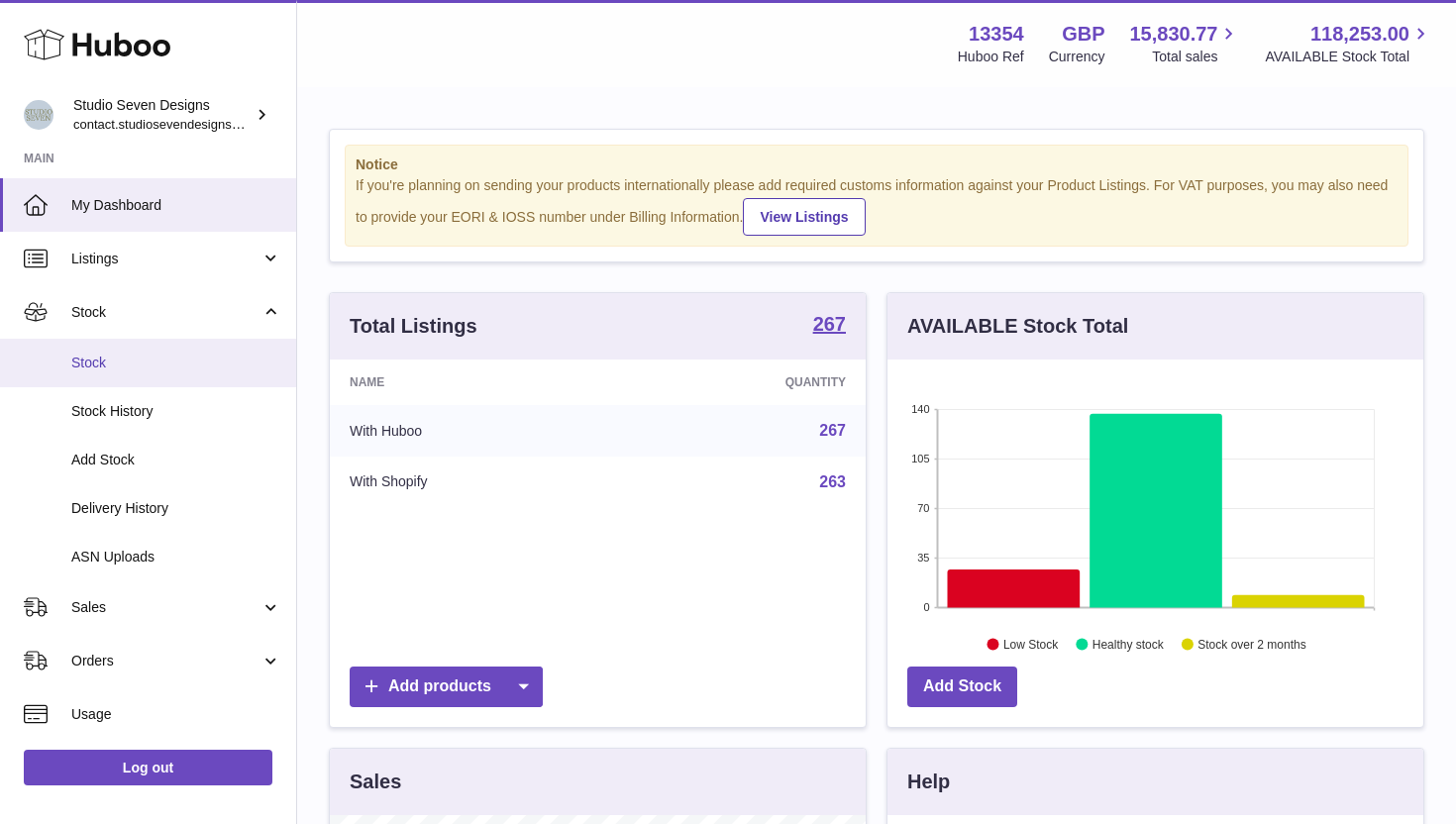 click on "Stock" at bounding box center [176, 362] 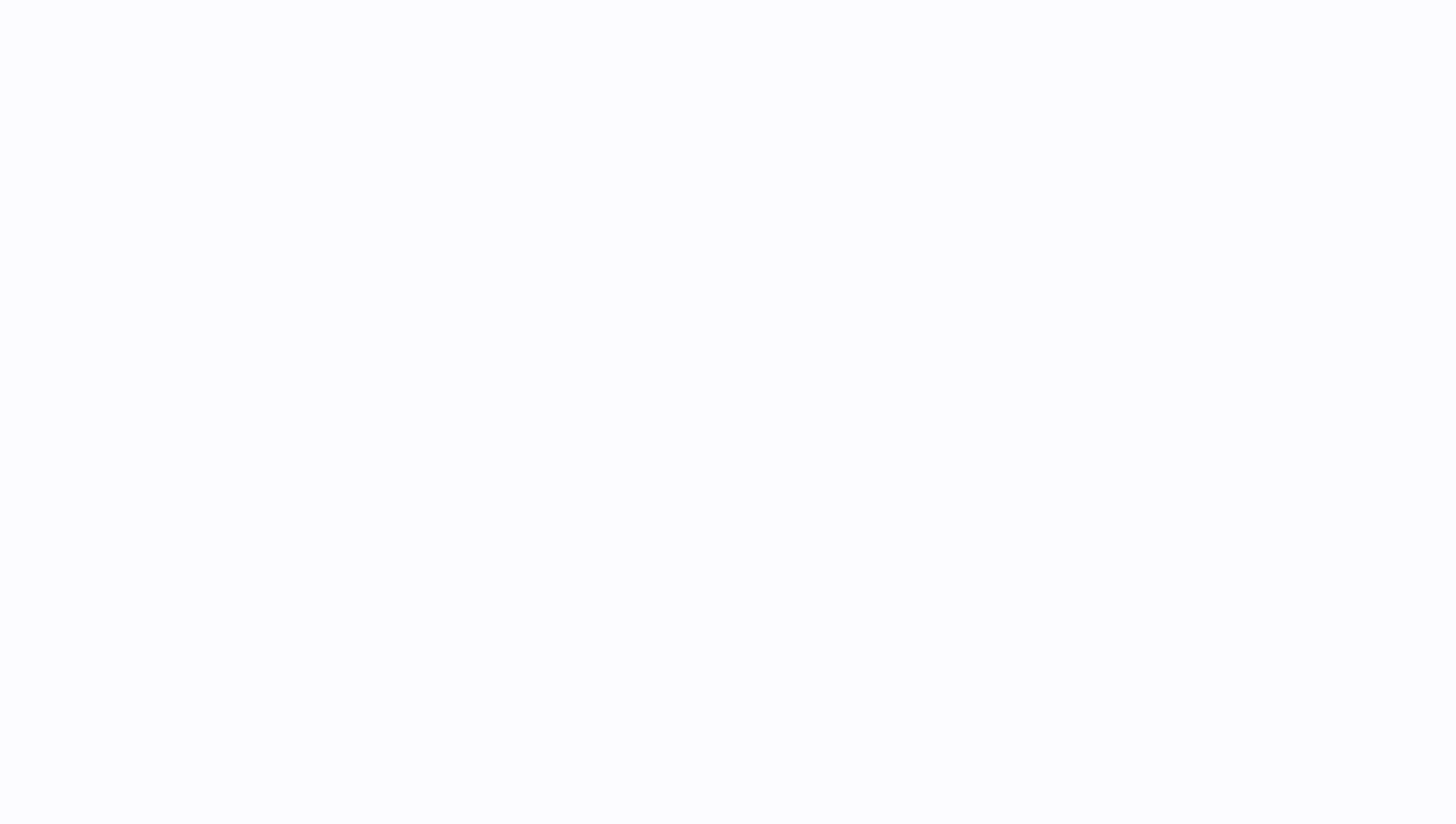 scroll, scrollTop: 0, scrollLeft: 0, axis: both 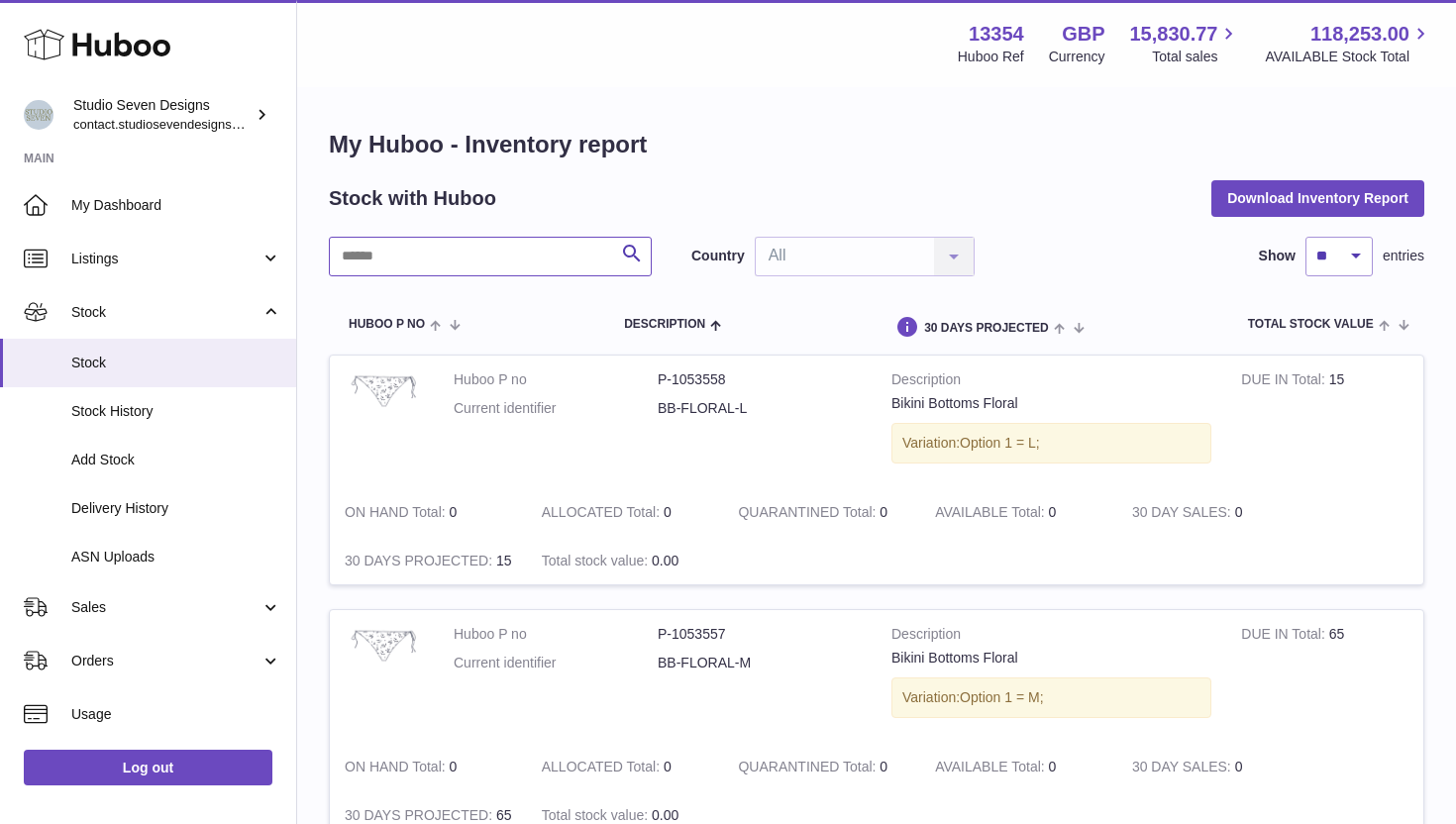 click at bounding box center [490, 257] 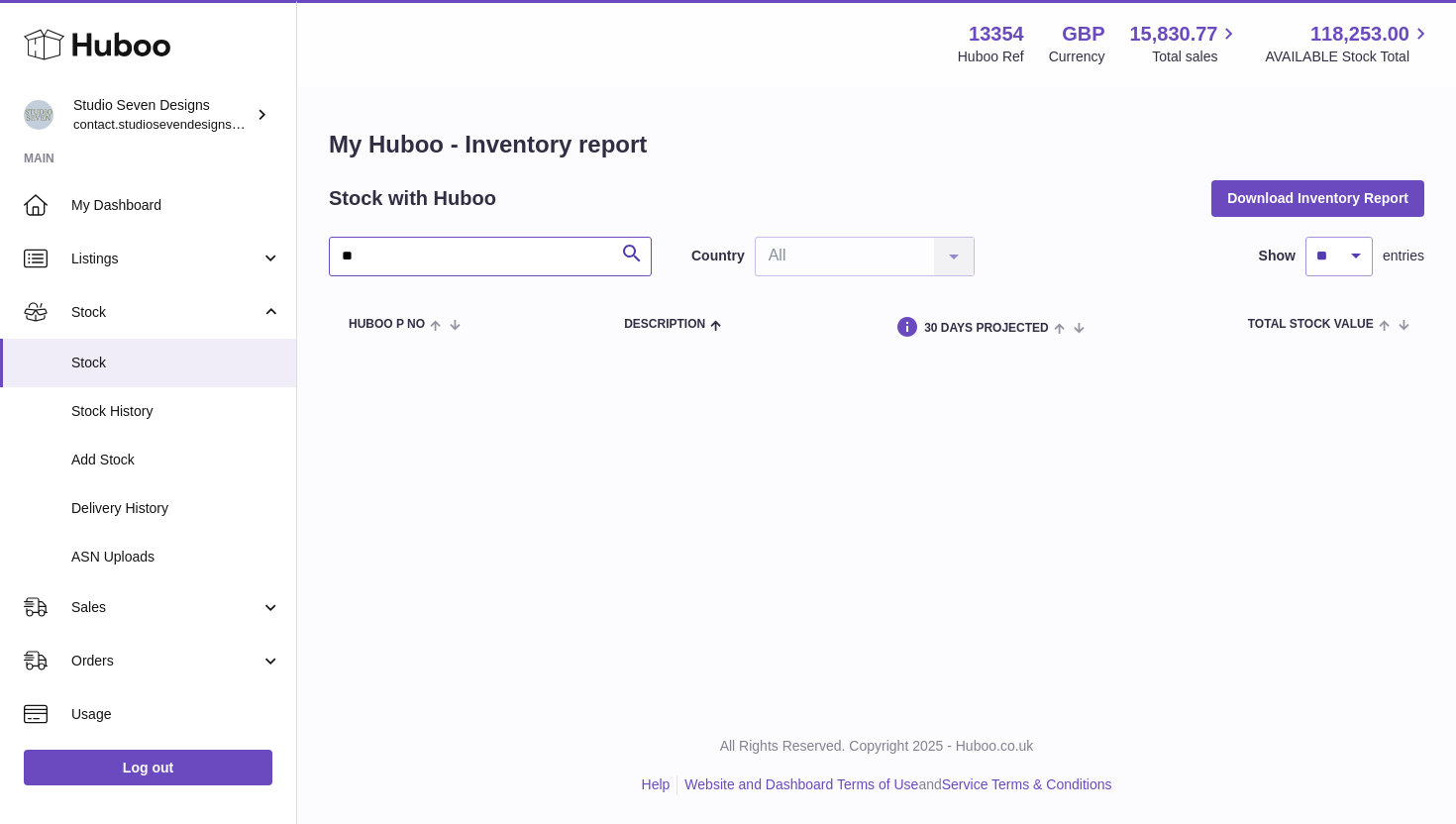 type on "*" 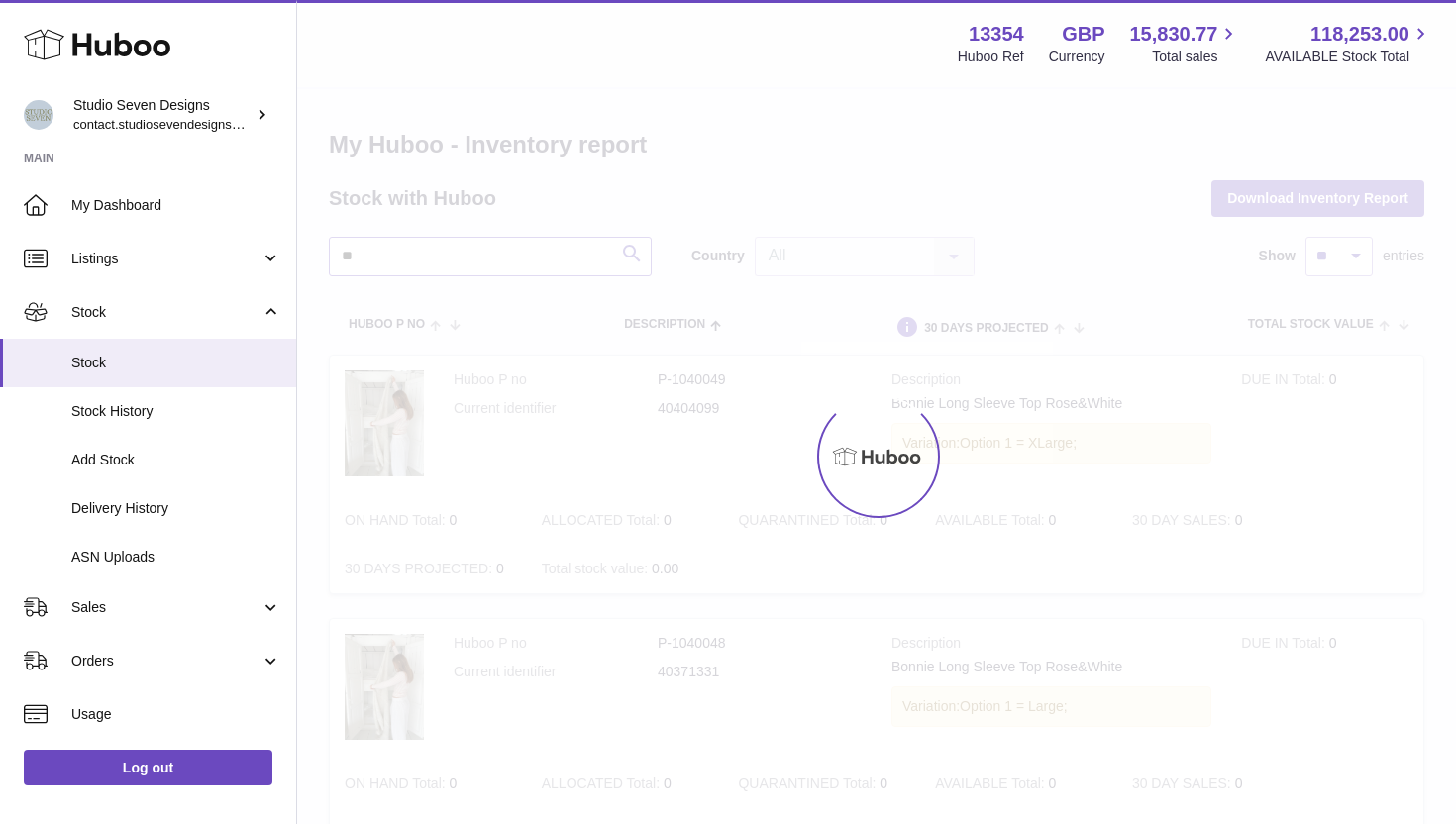 type on "*" 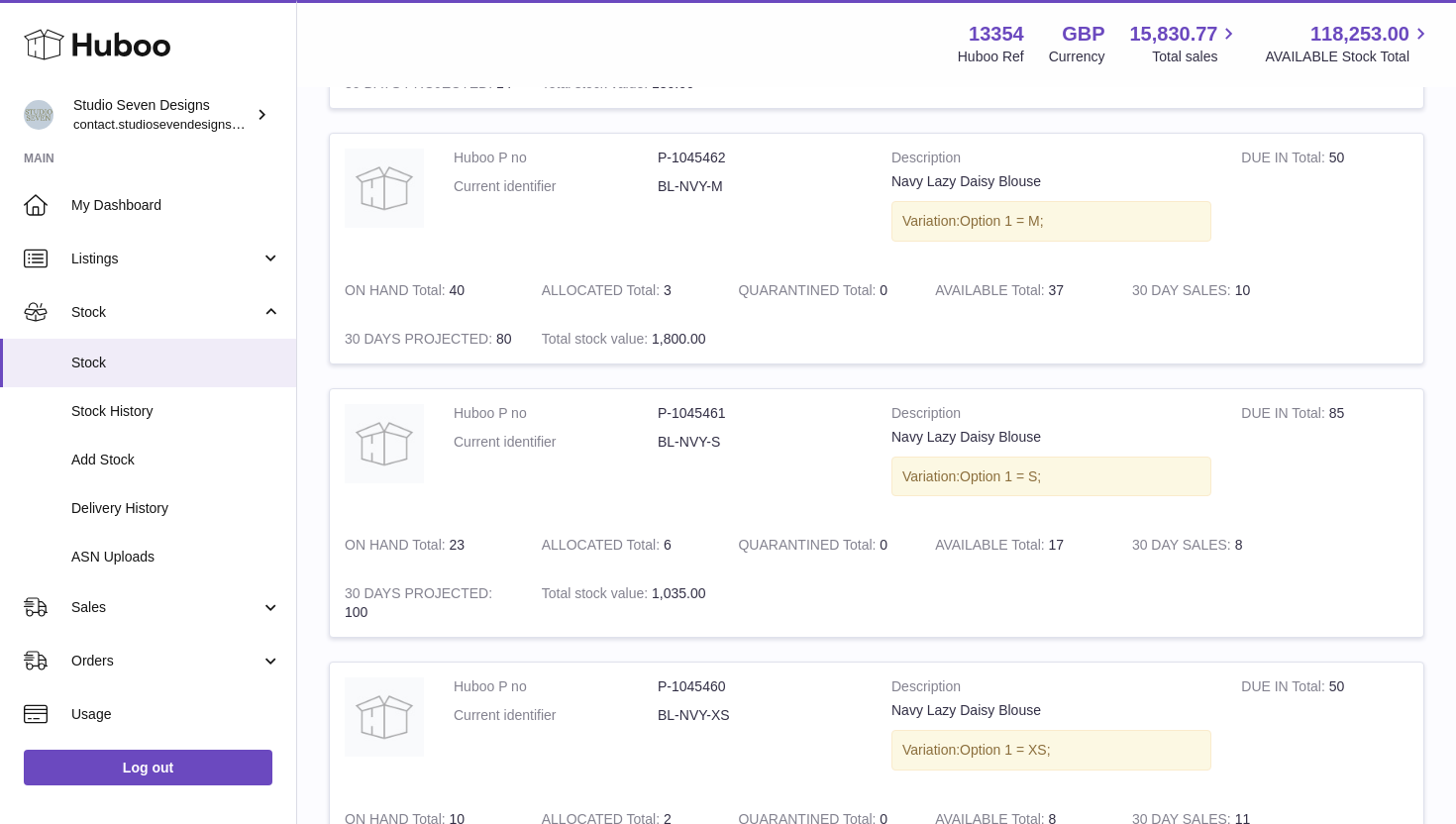 scroll, scrollTop: 2349, scrollLeft: 0, axis: vertical 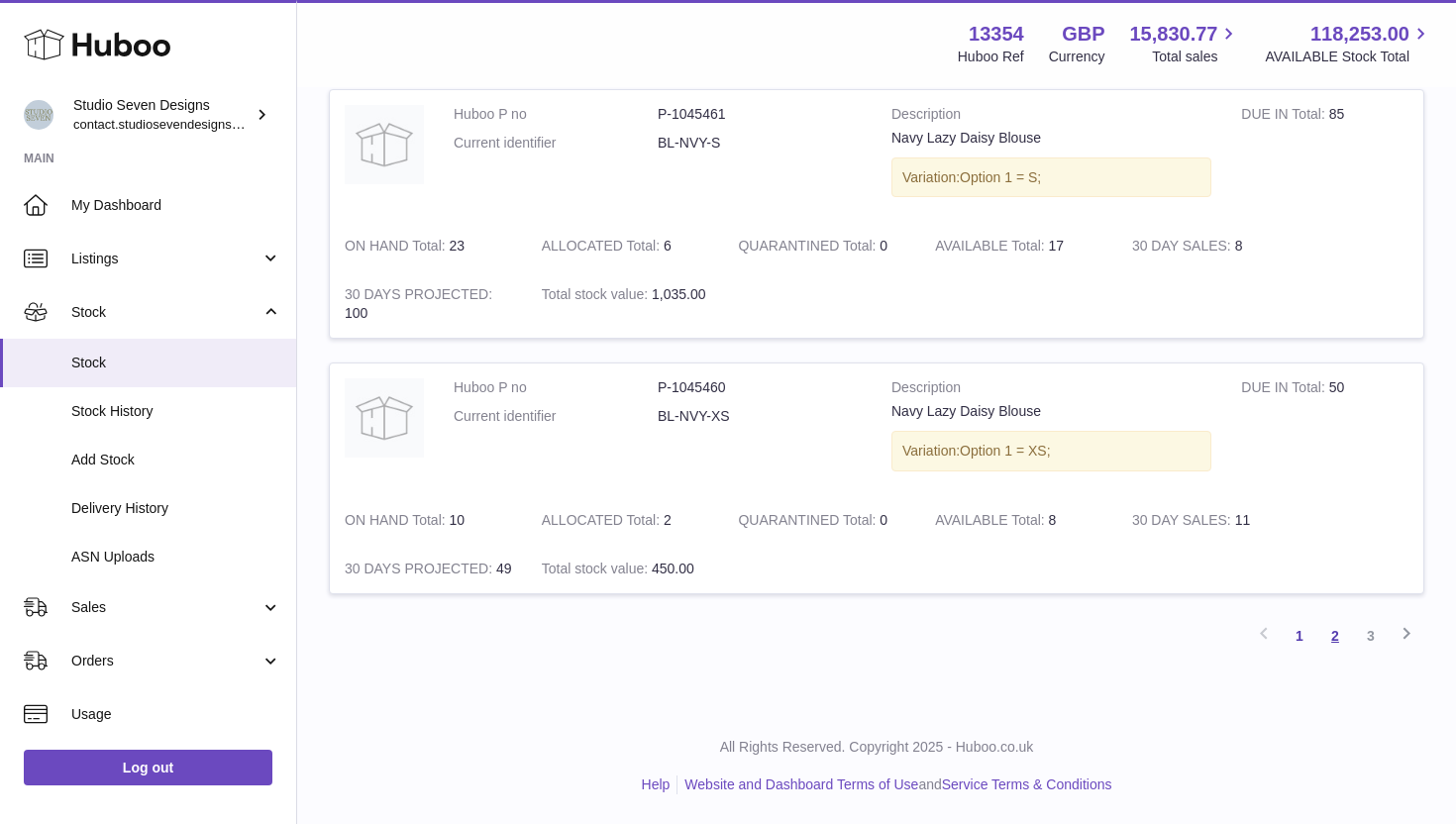 click on "2" at bounding box center [1335, 636] 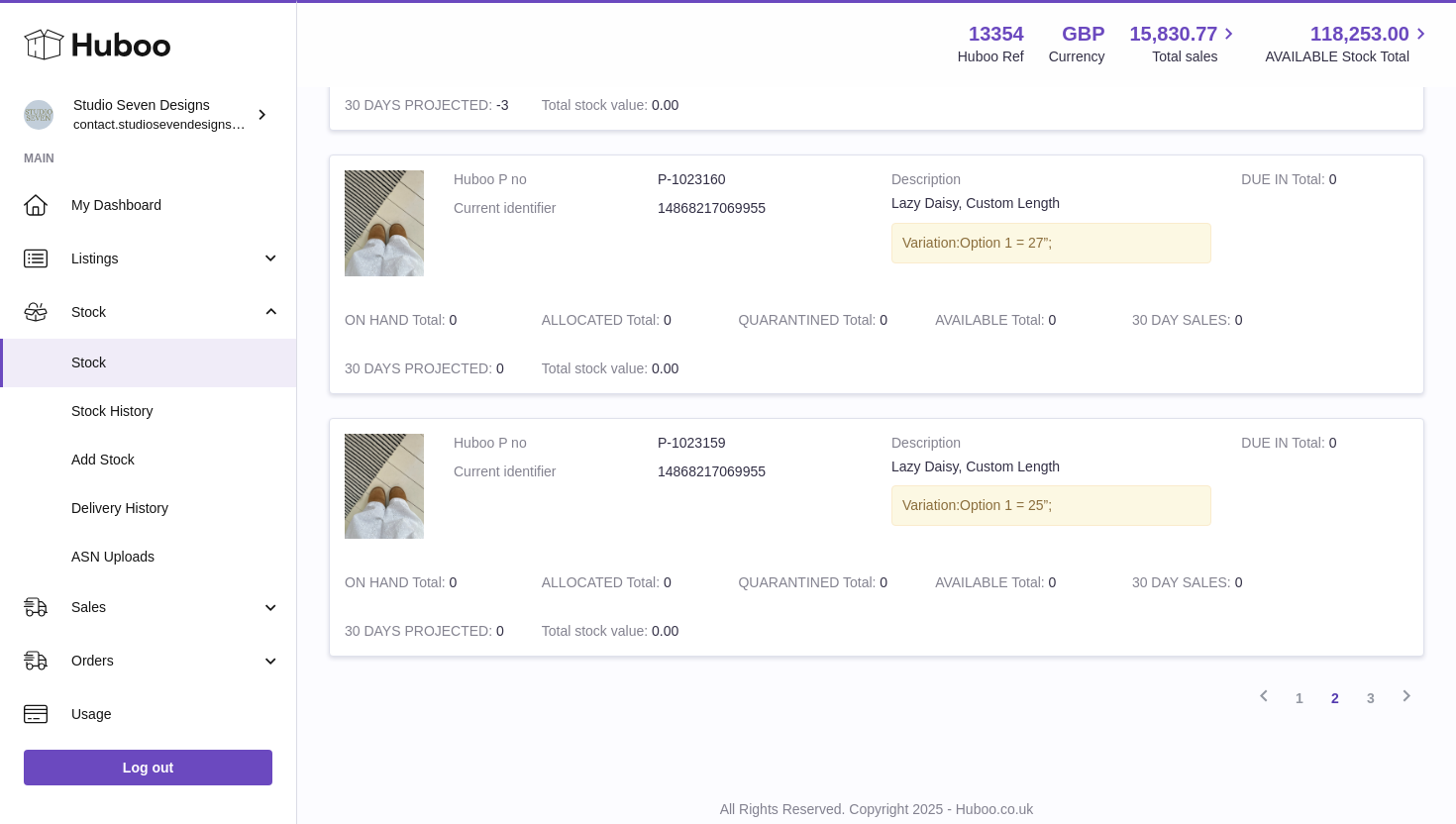 scroll, scrollTop: 2369, scrollLeft: 0, axis: vertical 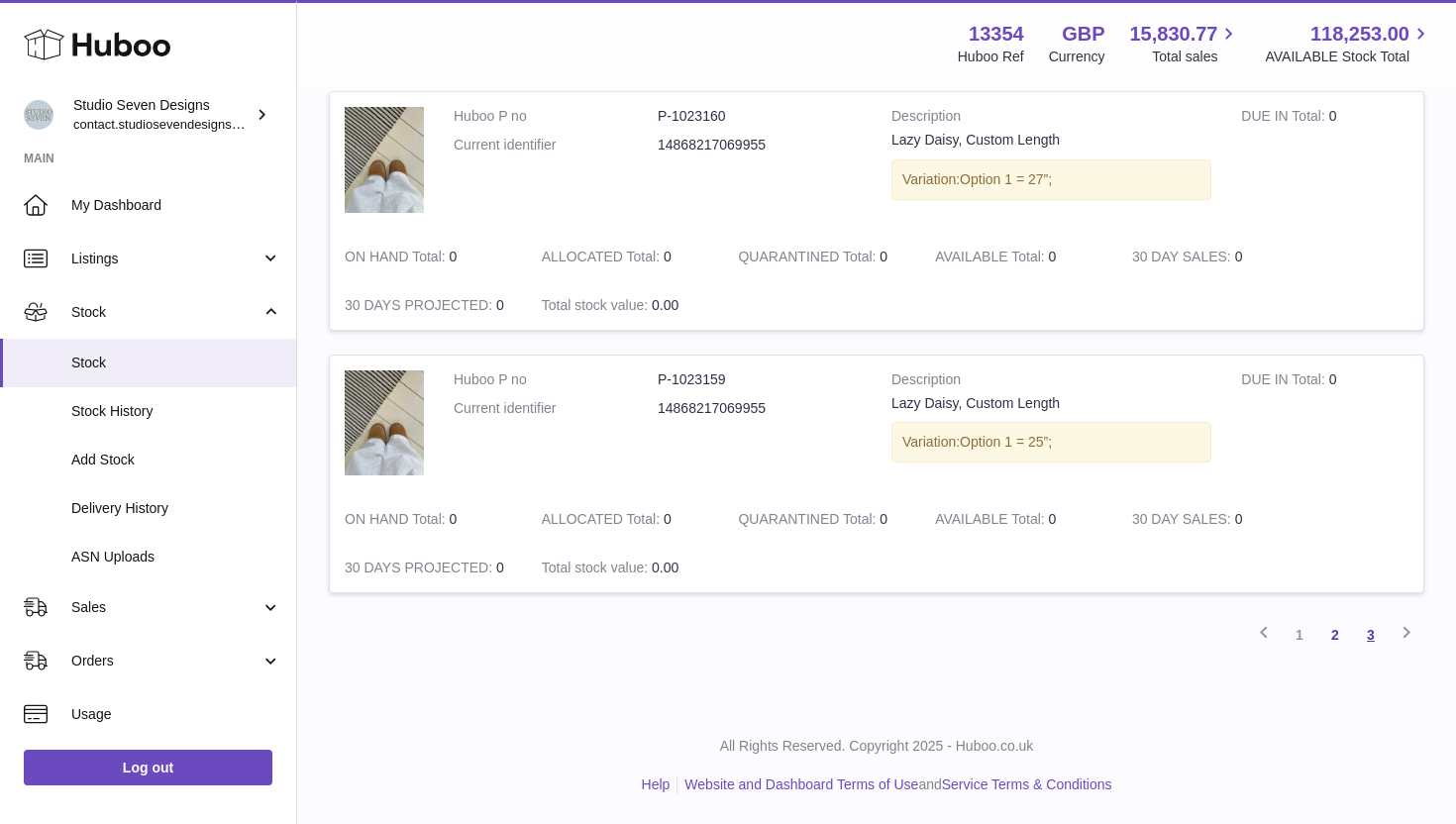 click on "3" at bounding box center [1371, 635] 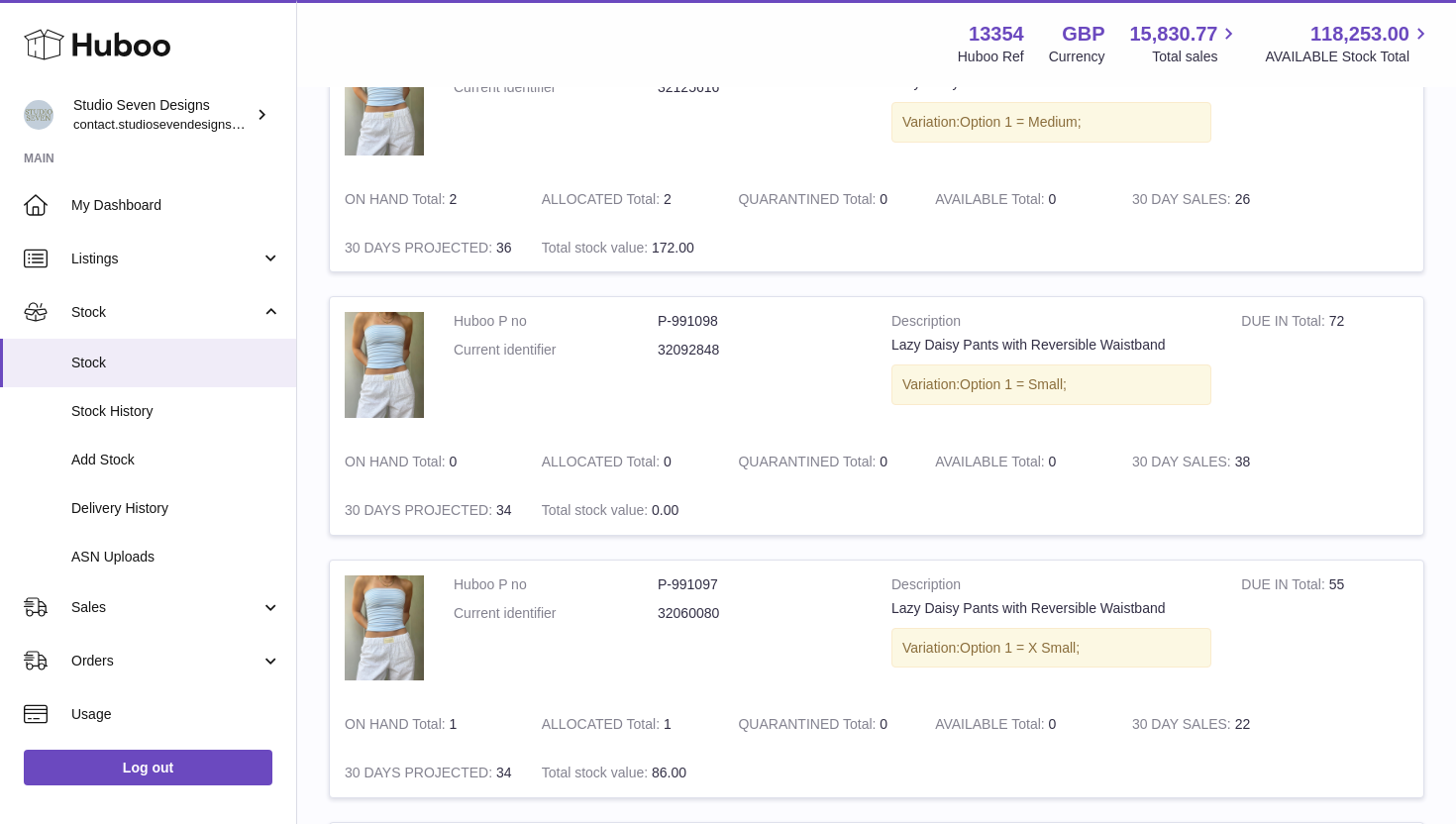 scroll, scrollTop: 1100, scrollLeft: 0, axis: vertical 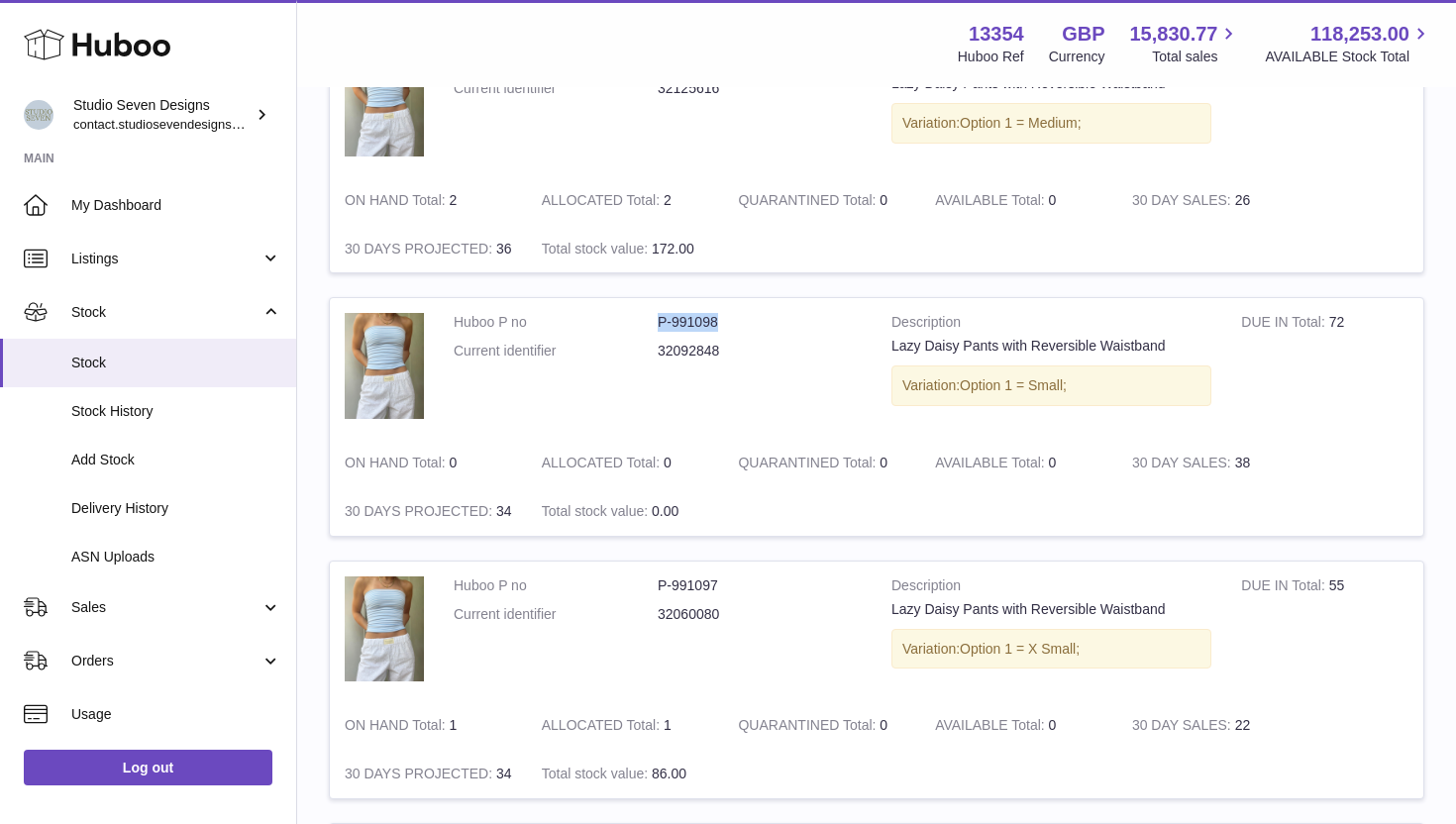 drag, startPoint x: 727, startPoint y: 319, endPoint x: 658, endPoint y: 318, distance: 69.00725 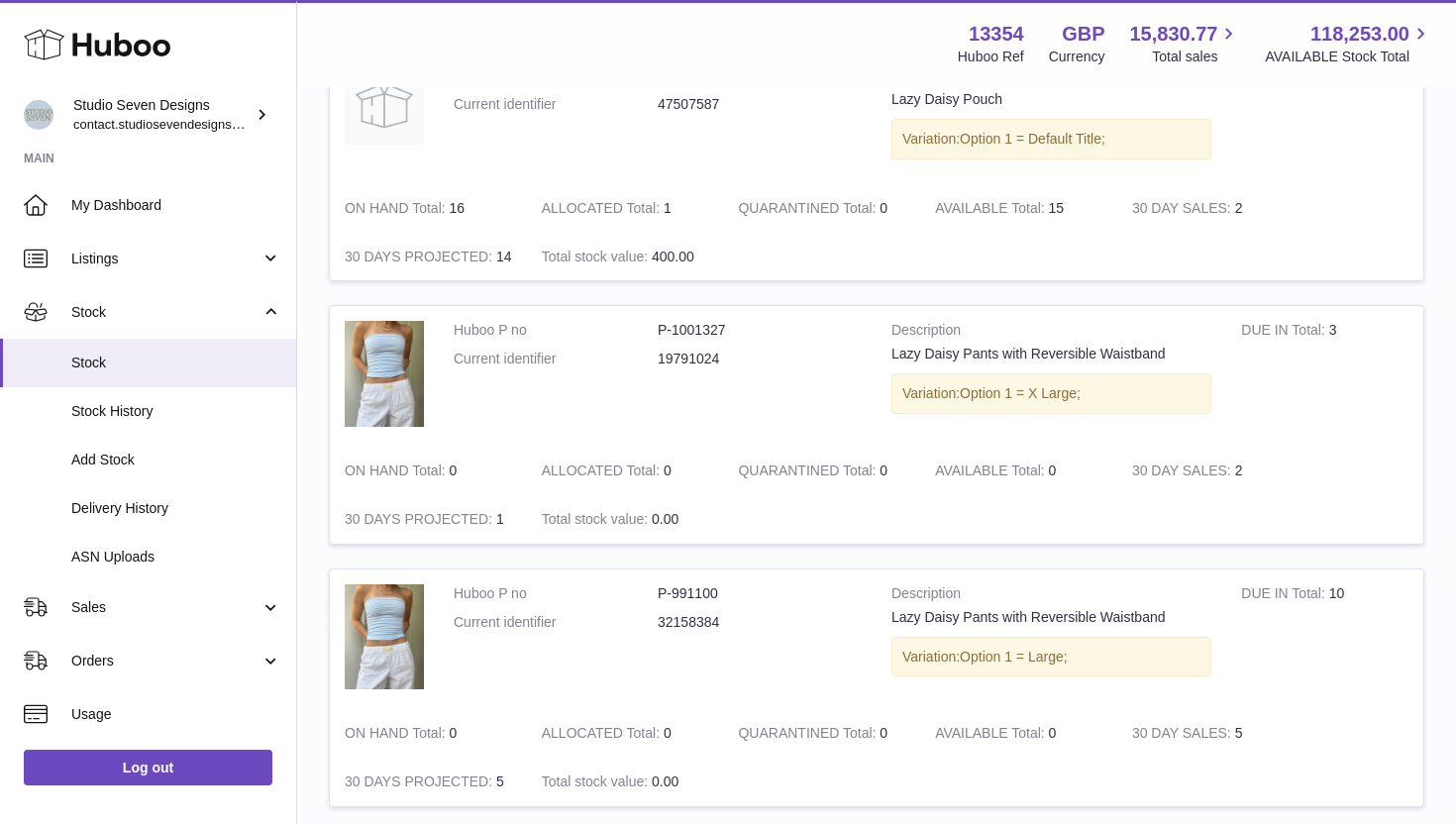 scroll, scrollTop: 0, scrollLeft: 0, axis: both 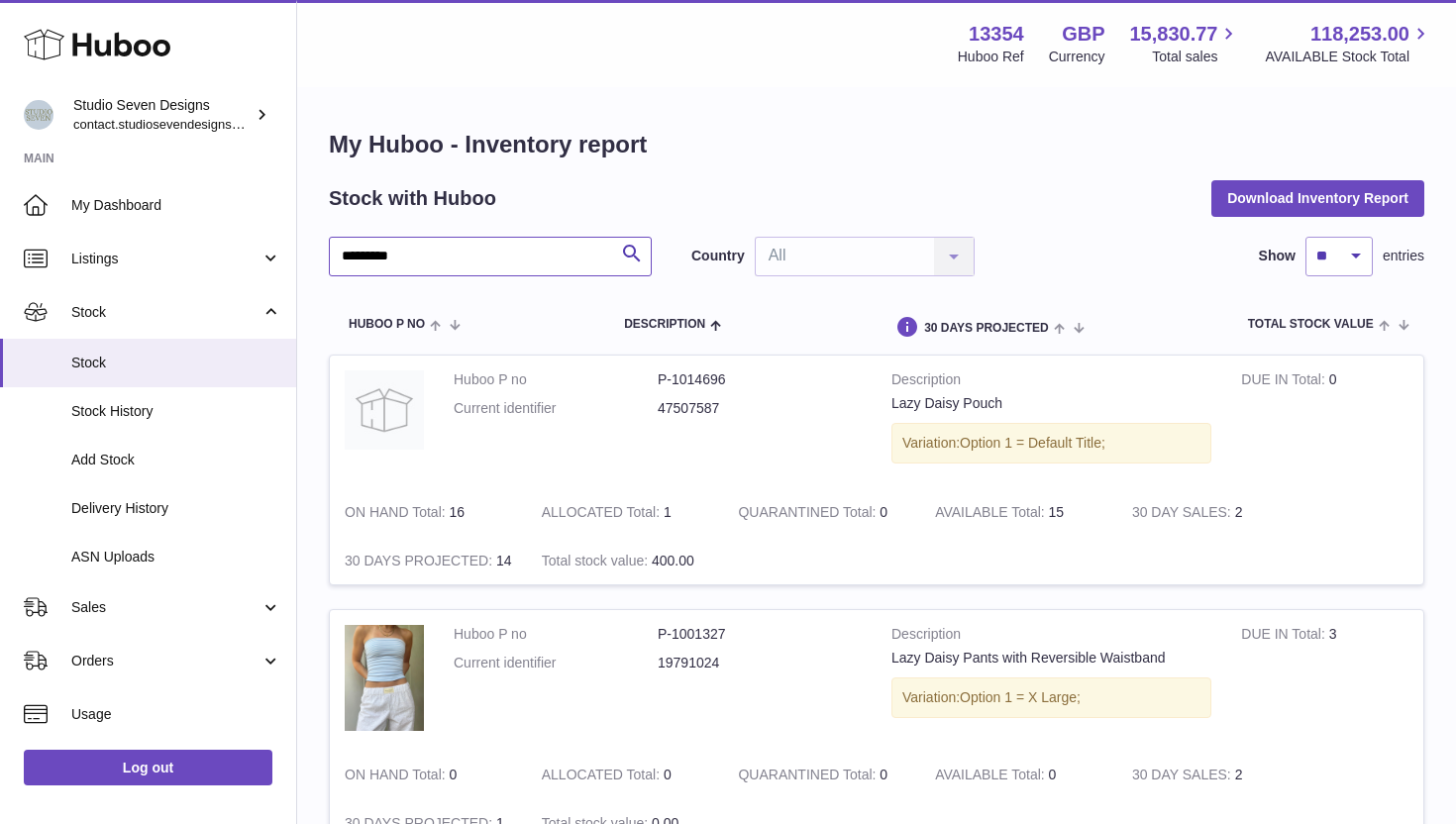 click on "*********" at bounding box center [490, 257] 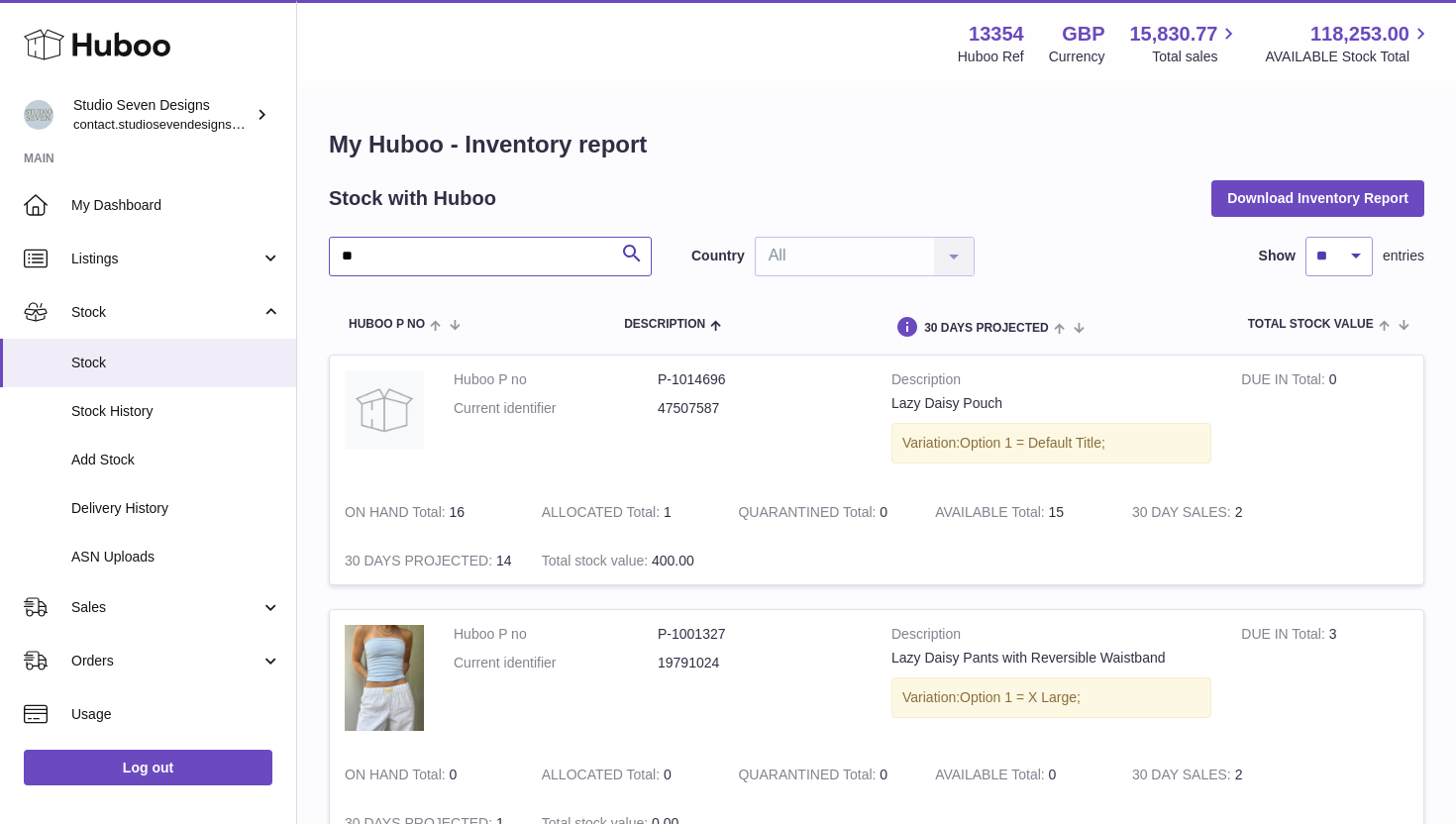 type on "*" 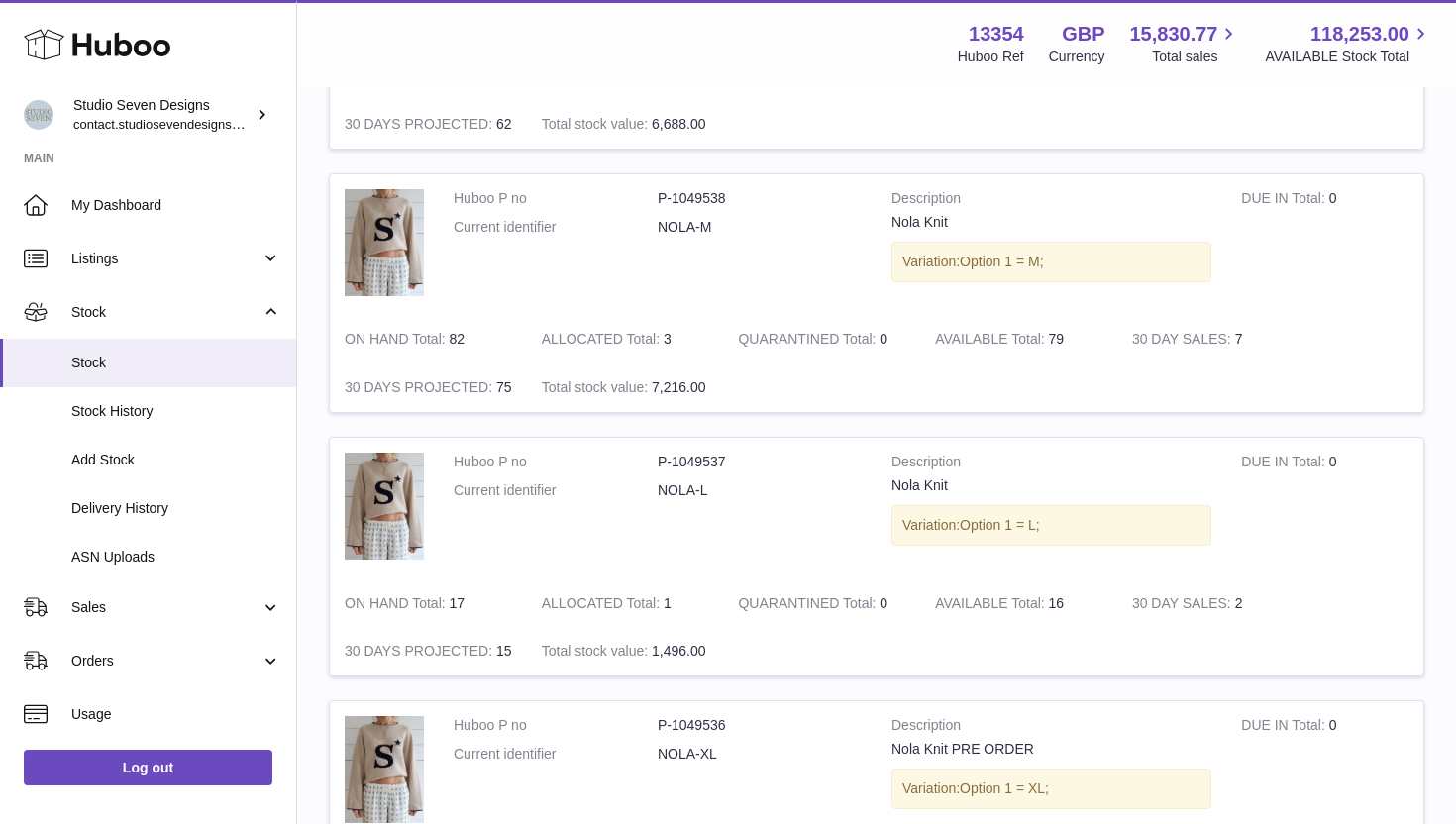 scroll, scrollTop: 711, scrollLeft: 0, axis: vertical 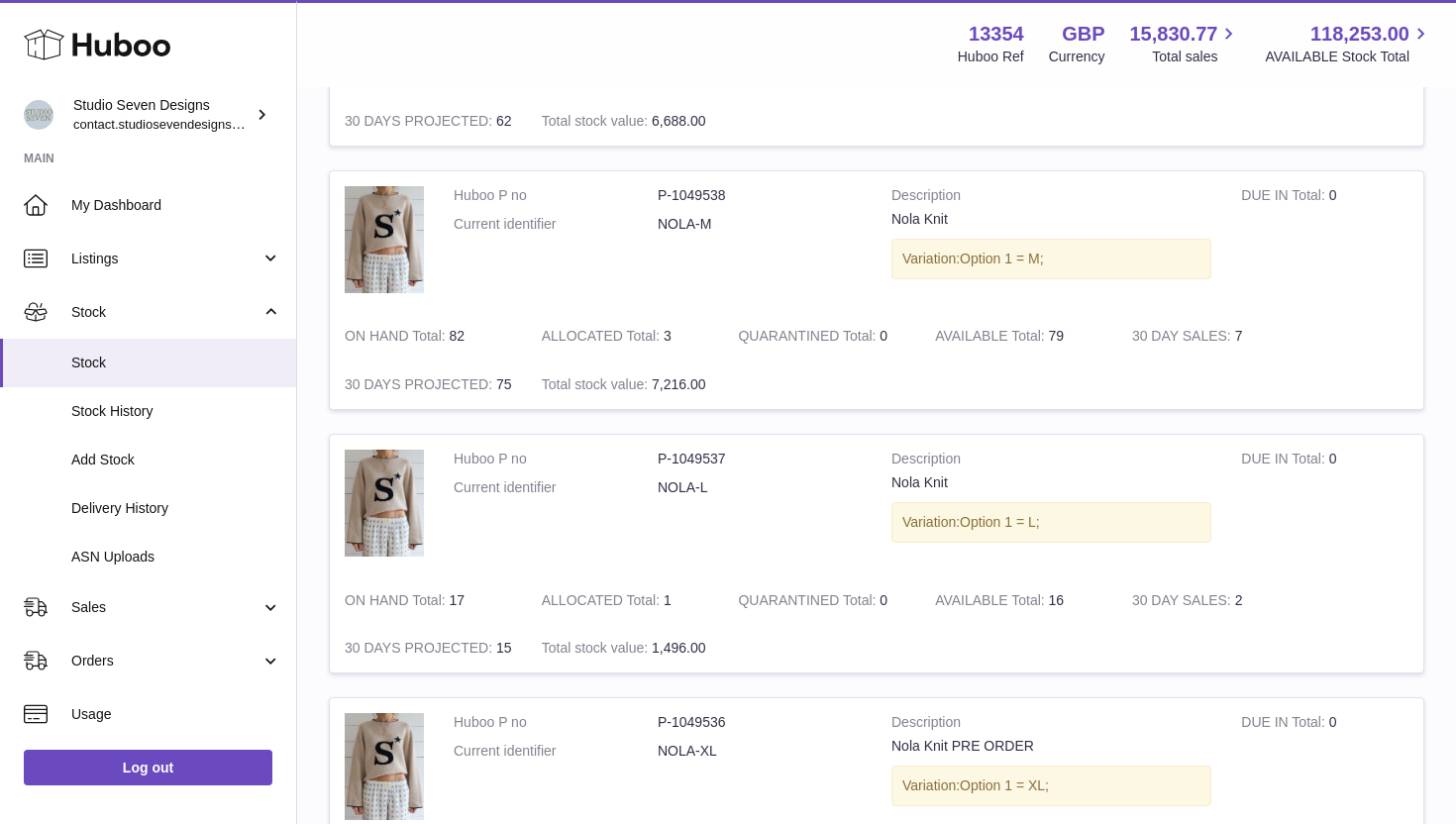 type on "****" 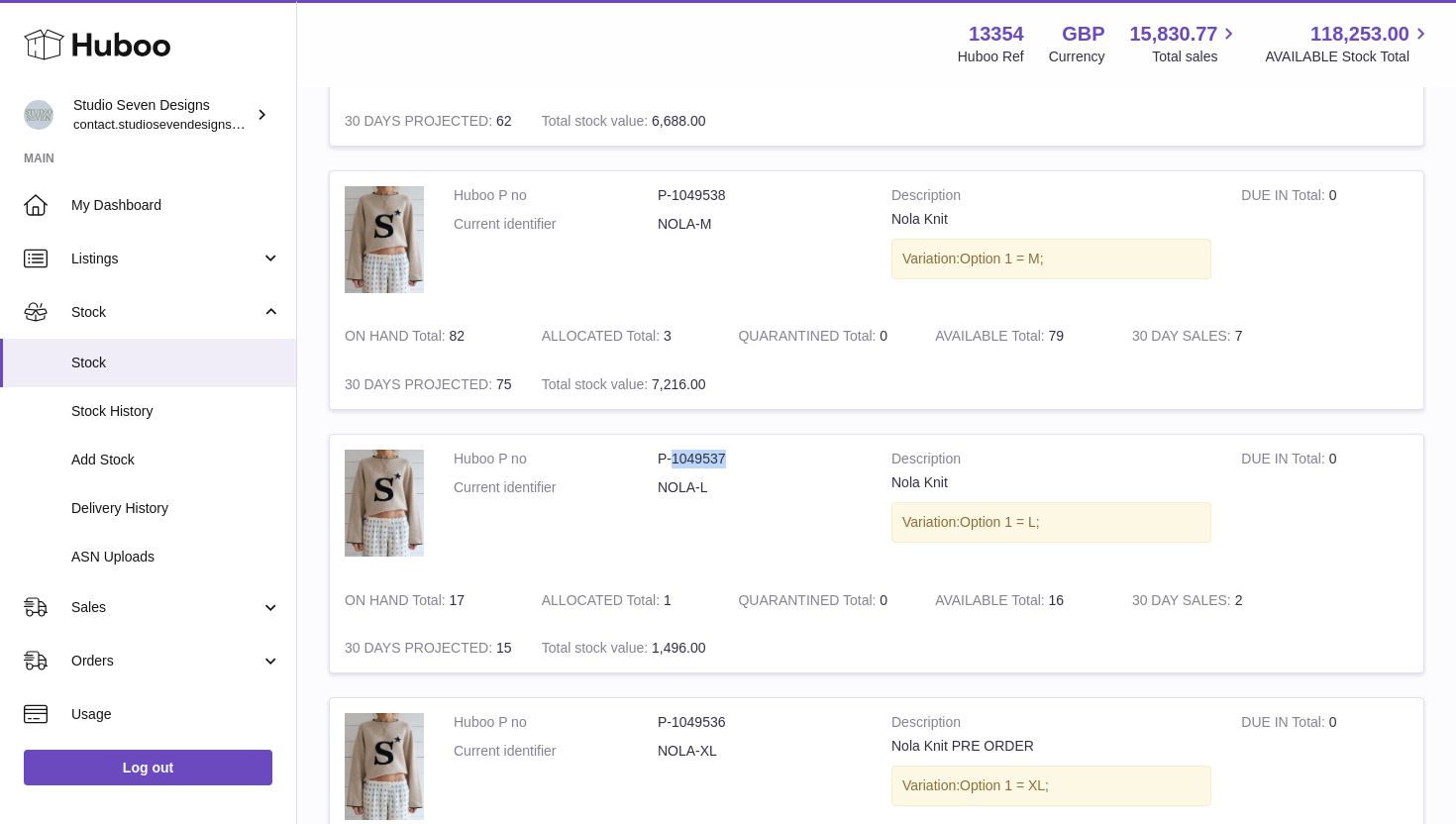 click on "P-1049537" at bounding box center (760, 459) 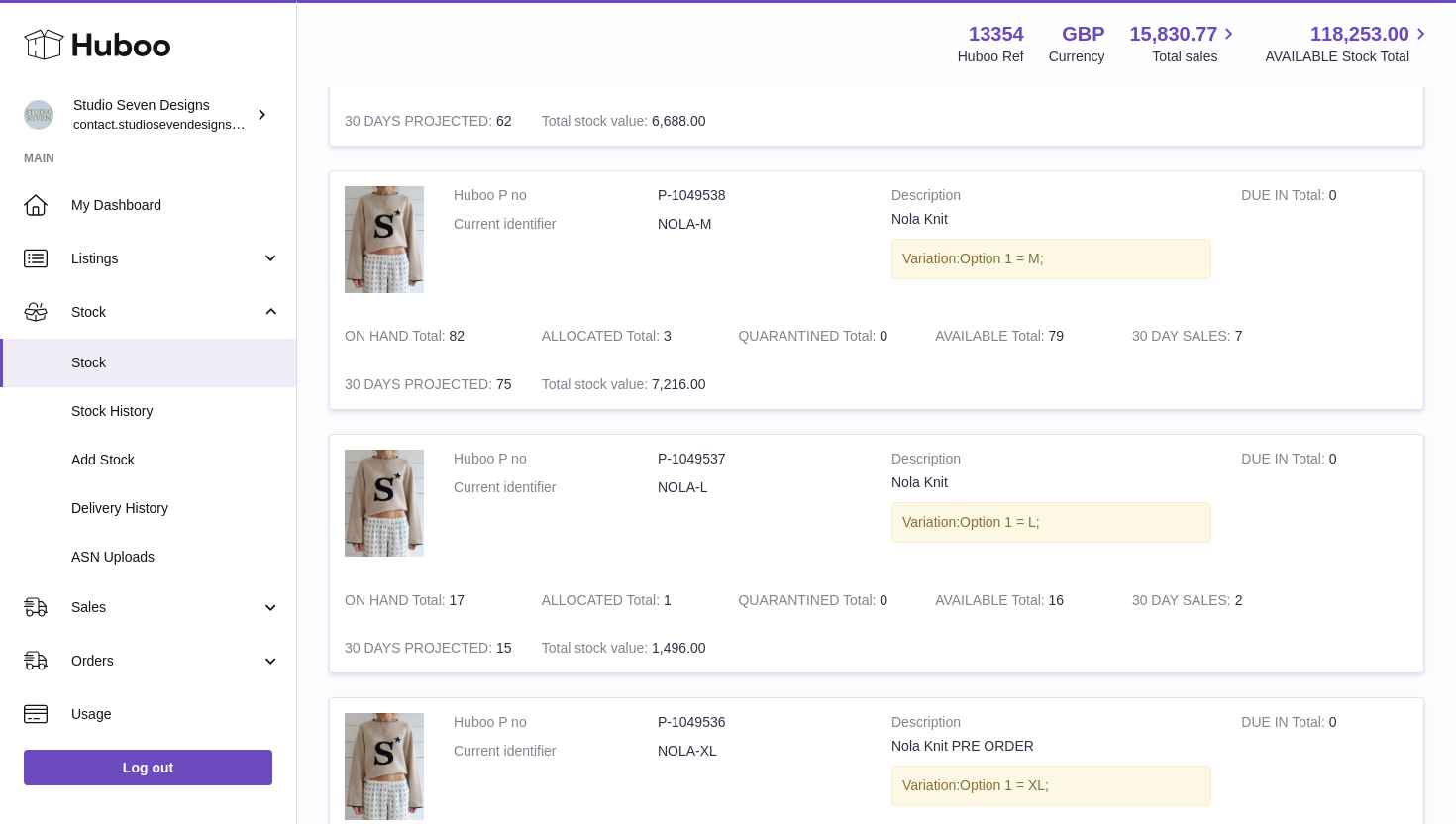 click on "P-1049537" at bounding box center [760, 459] 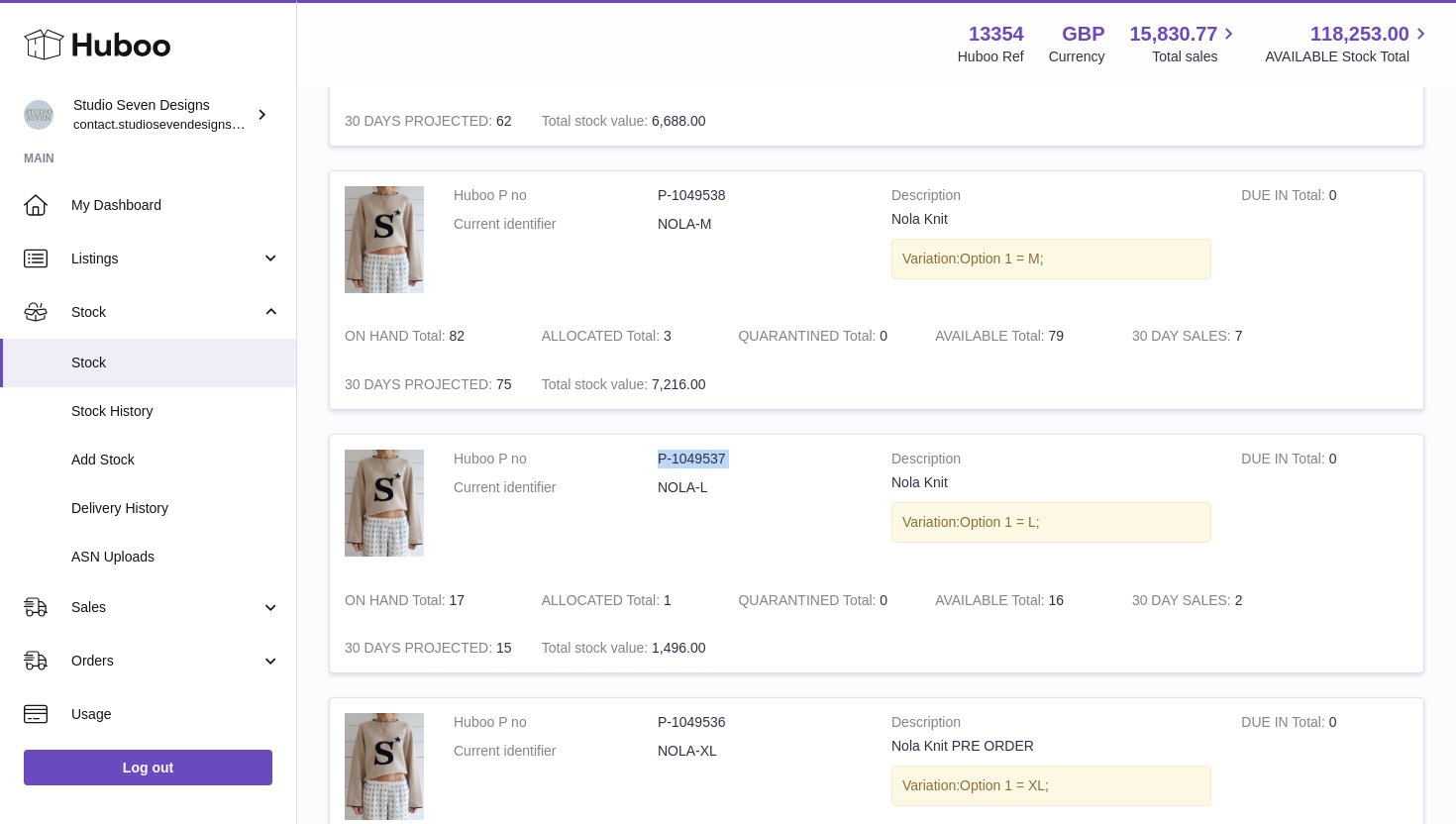 drag, startPoint x: 739, startPoint y: 454, endPoint x: 629, endPoint y: 449, distance: 110.11358 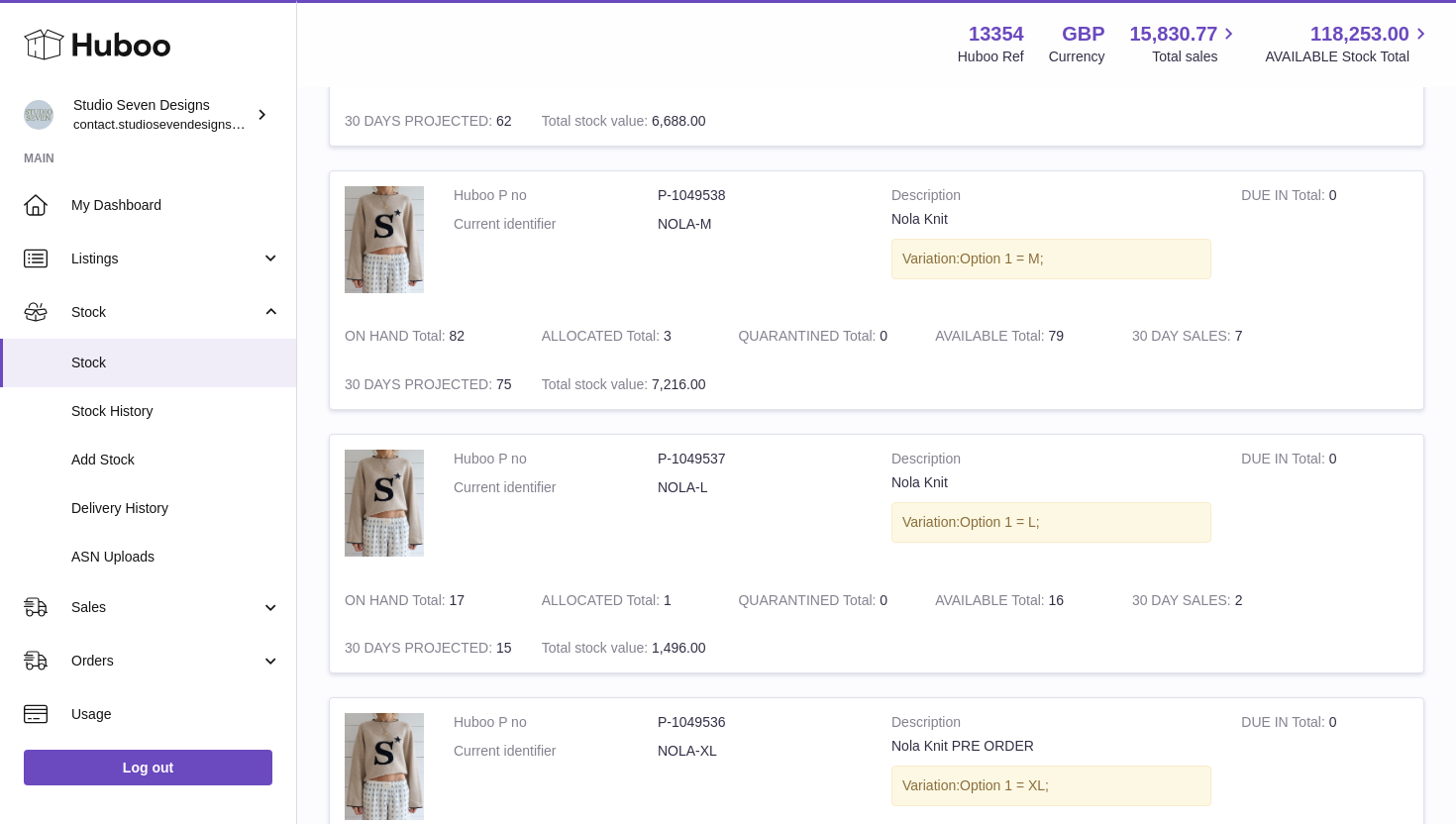 click on "NOLA-L" at bounding box center (760, 487) 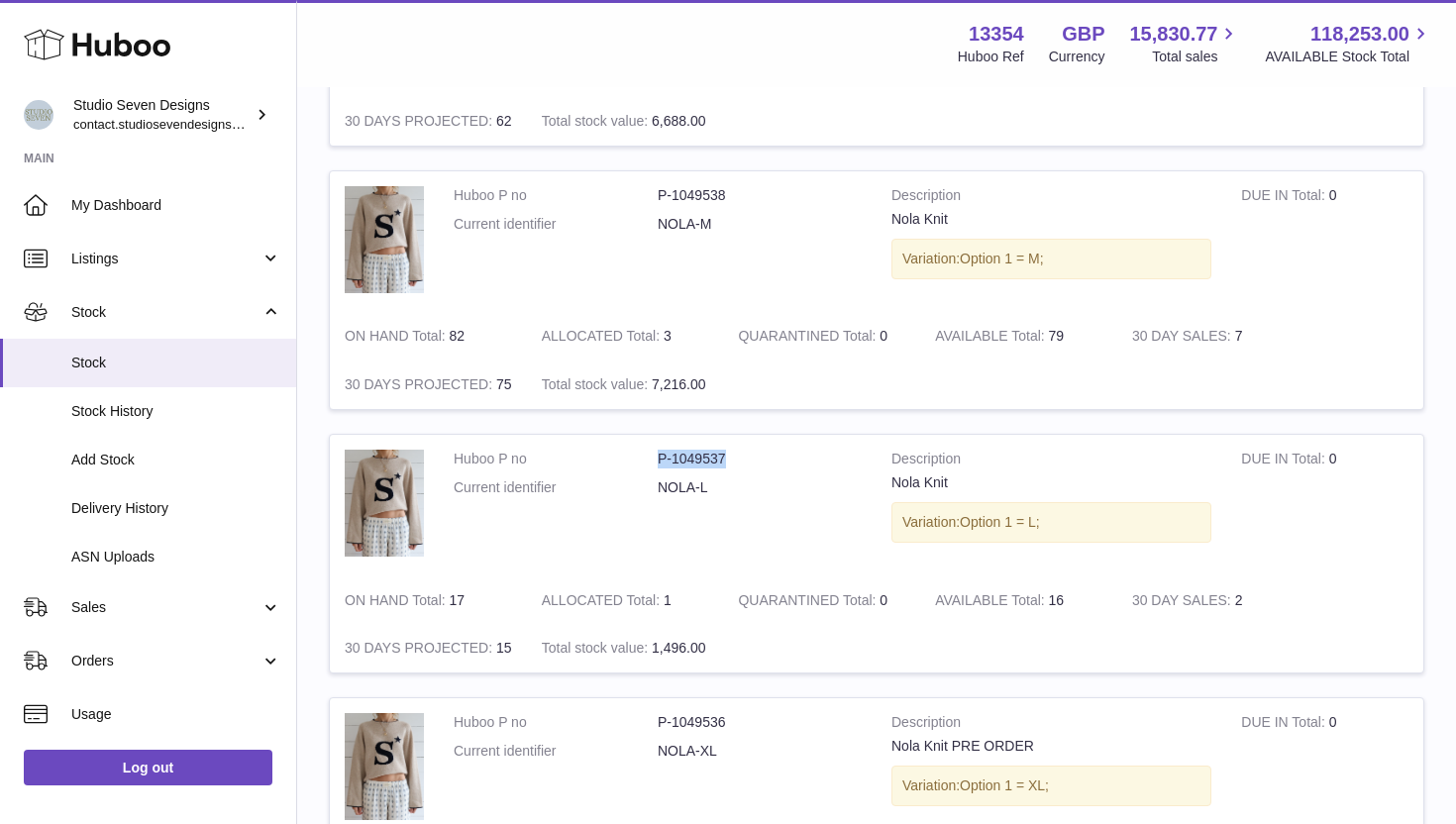 drag, startPoint x: 737, startPoint y: 455, endPoint x: 661, endPoint y: 455, distance: 76 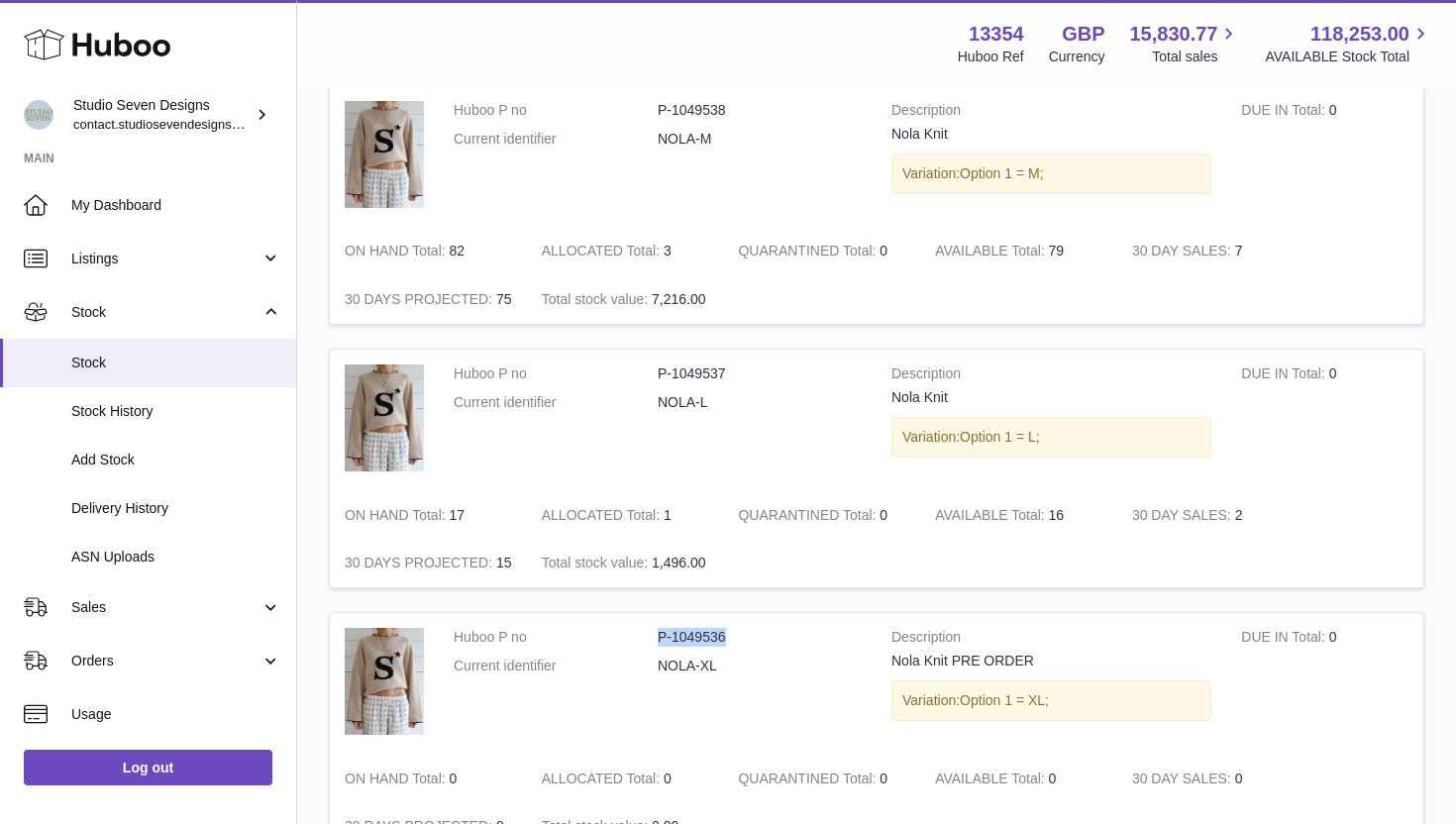 drag, startPoint x: 740, startPoint y: 635, endPoint x: 638, endPoint y: 635, distance: 102 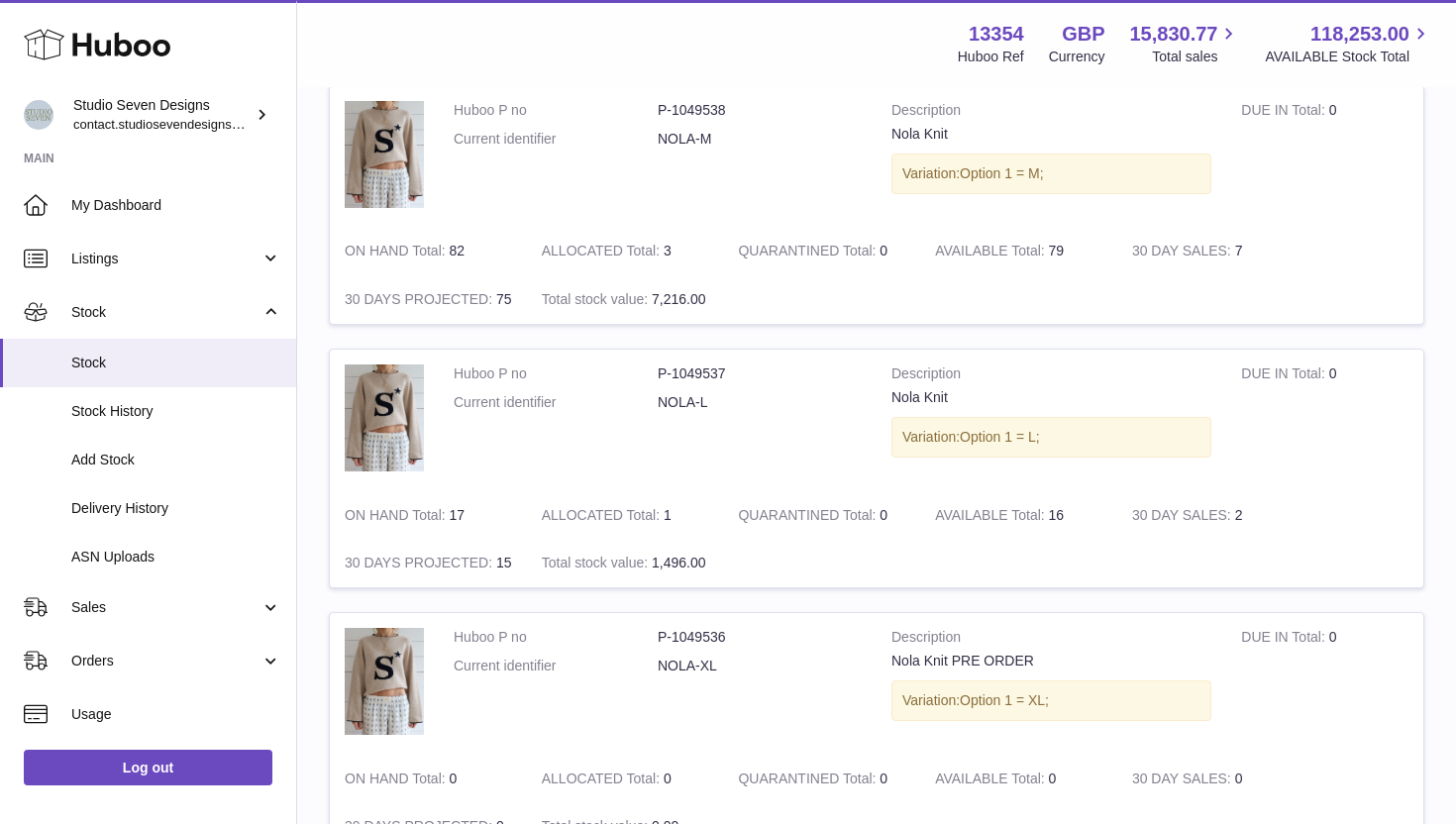 click on "Huboo P no   P-1049537   Current identifier   NOLA-L" at bounding box center (658, 420) 